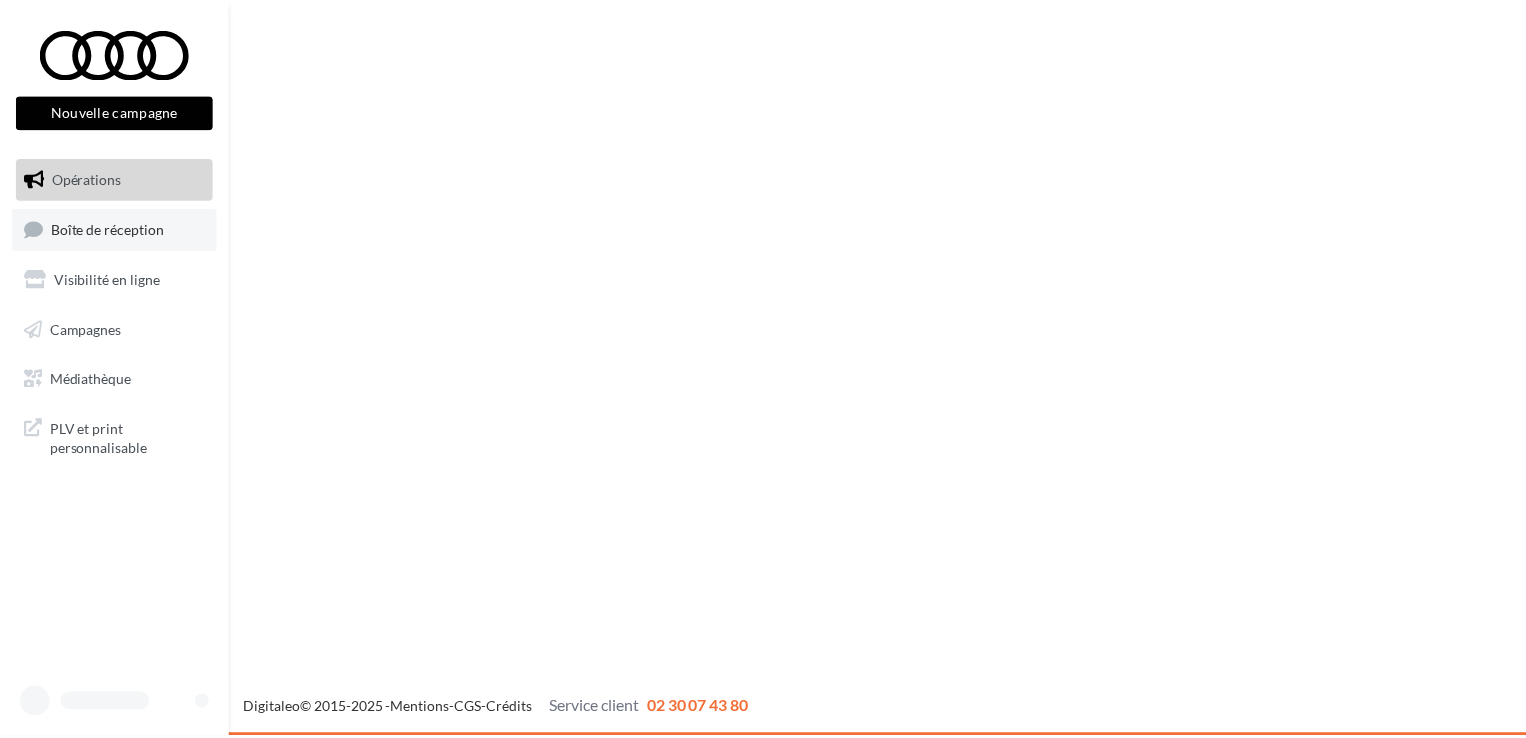 scroll, scrollTop: 0, scrollLeft: 0, axis: both 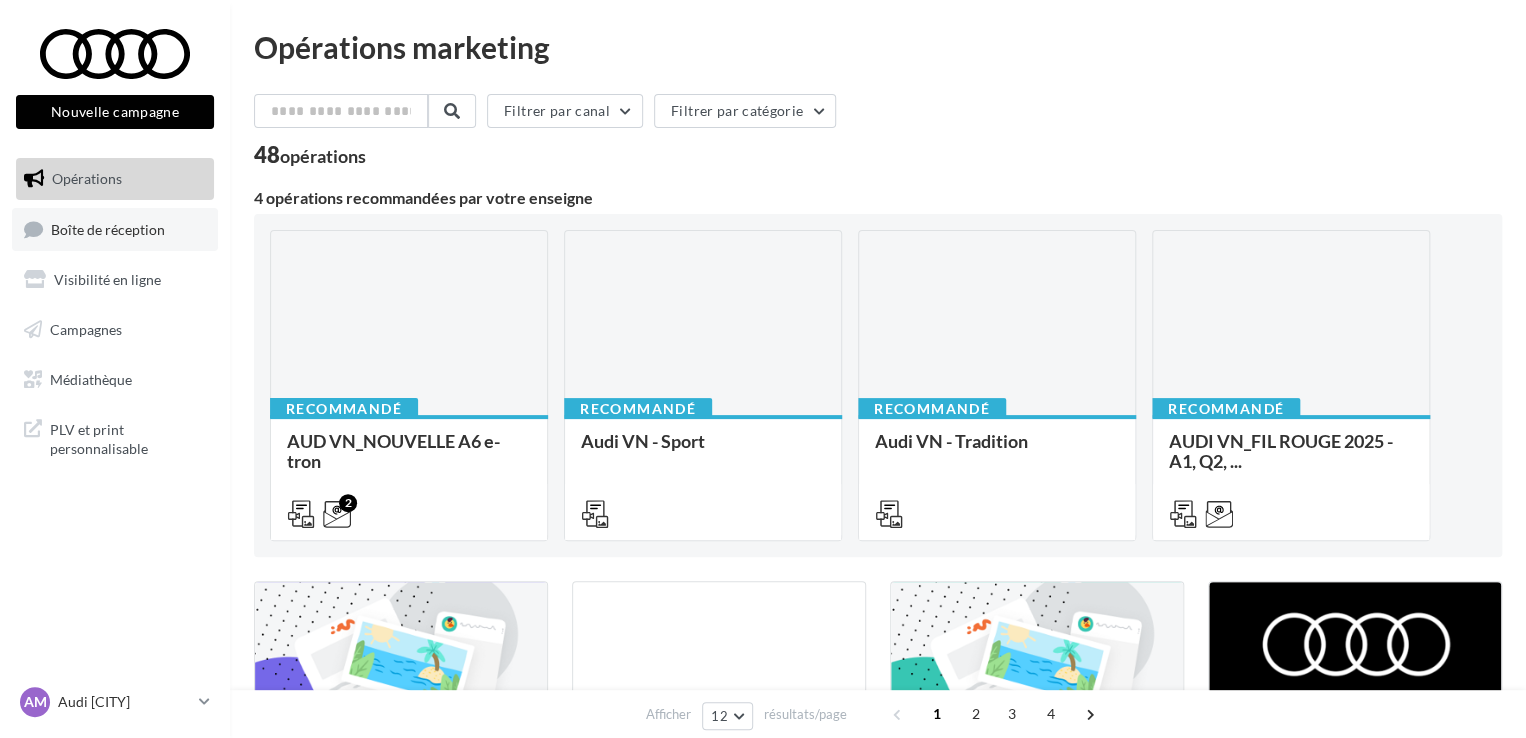 click on "Boîte de réception" at bounding box center (115, 229) 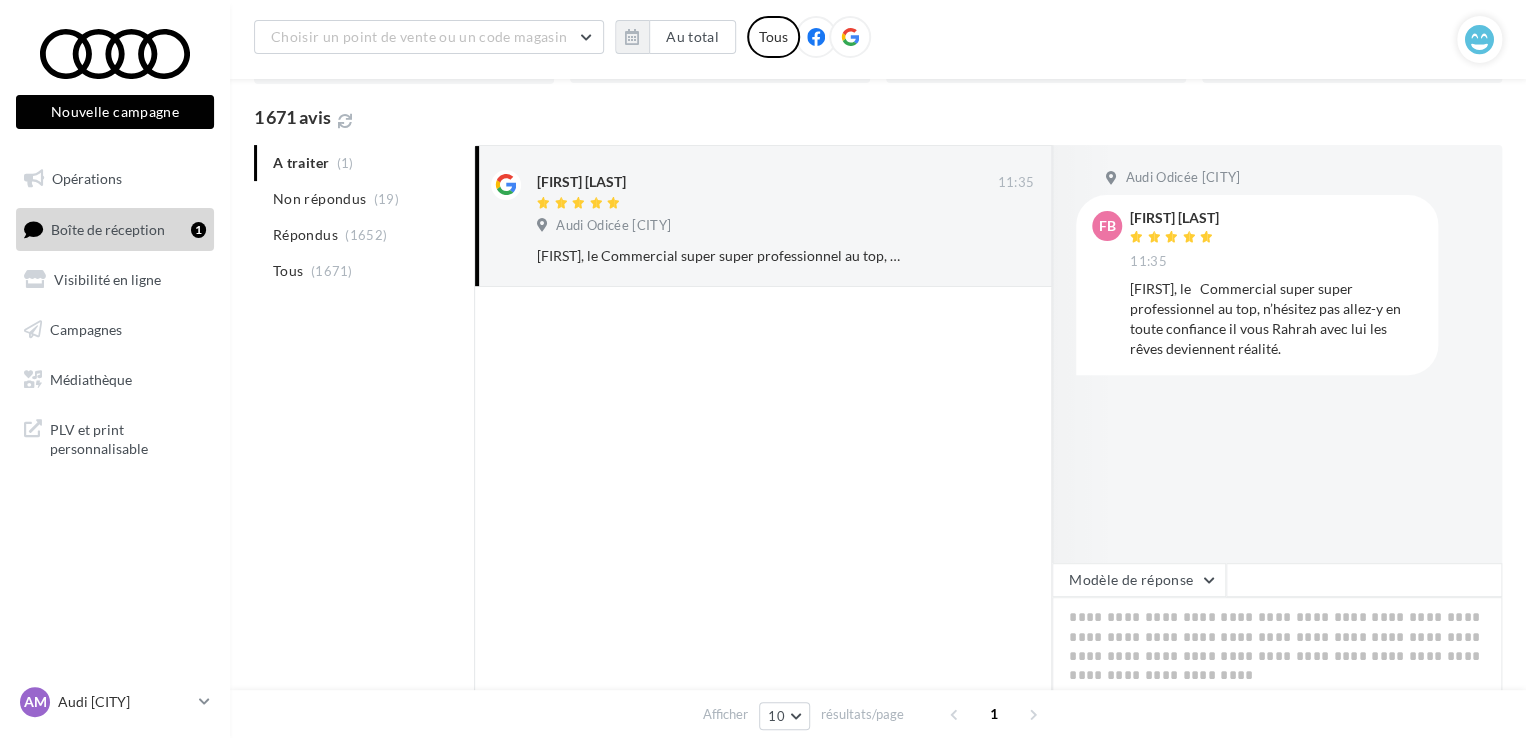 scroll, scrollTop: 200, scrollLeft: 0, axis: vertical 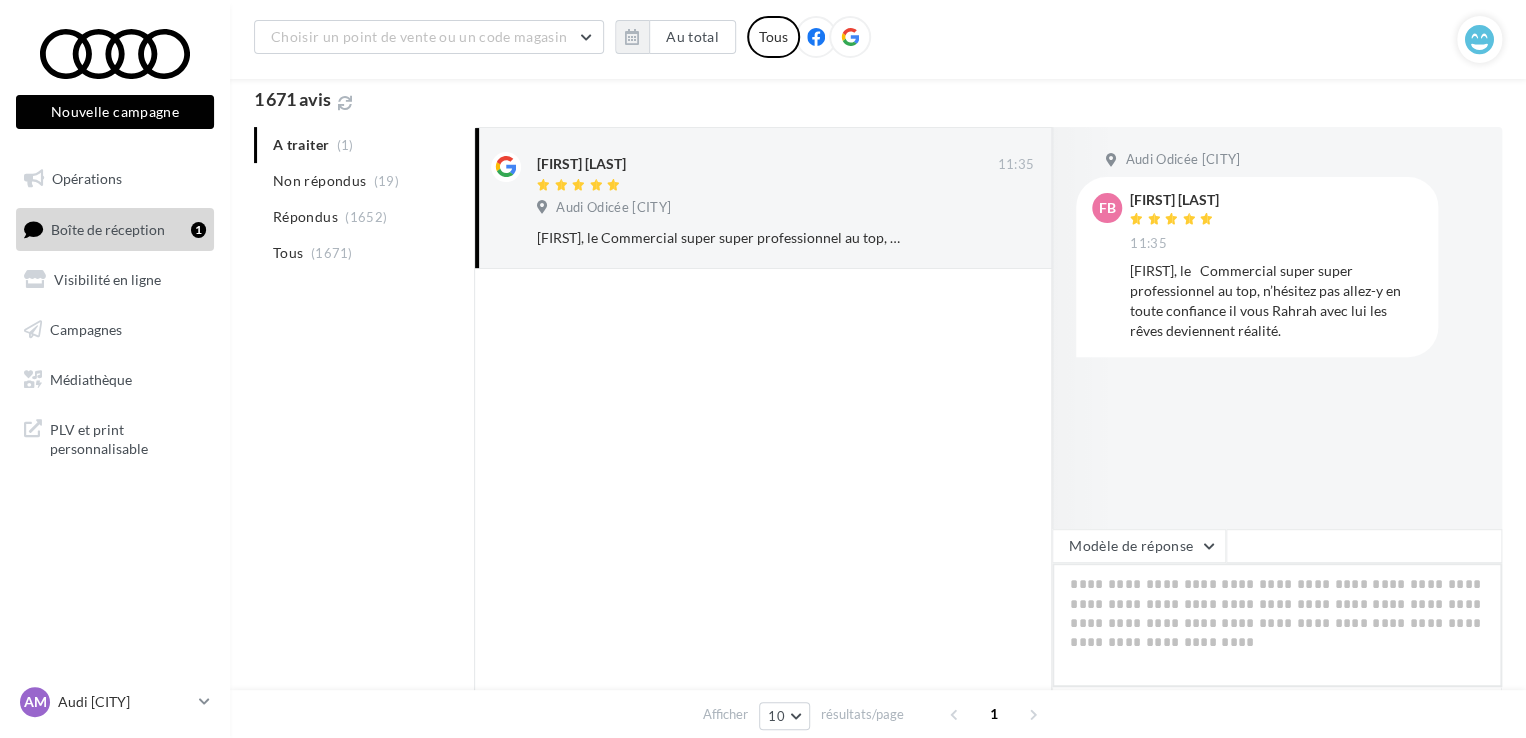 click at bounding box center (1277, 625) 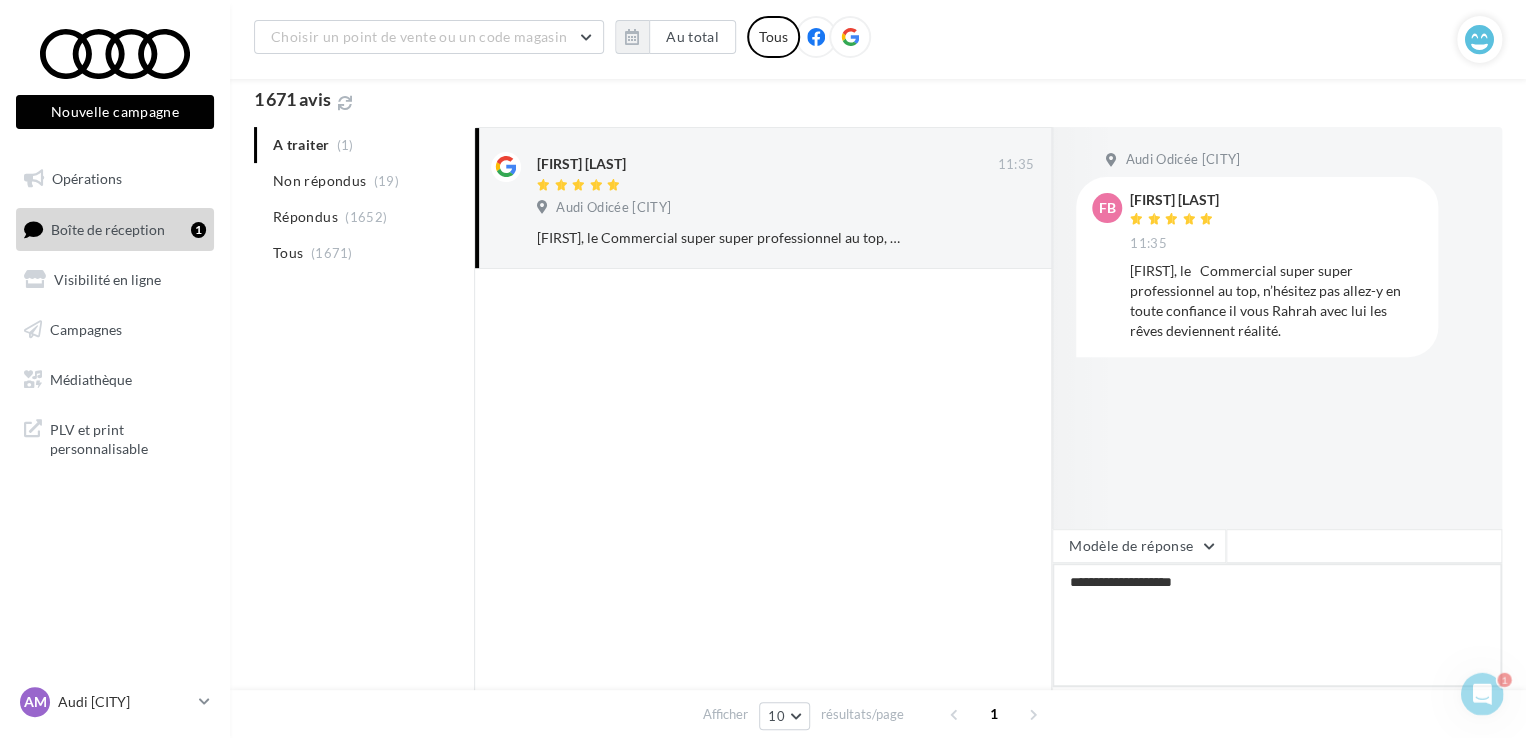 scroll, scrollTop: 0, scrollLeft: 0, axis: both 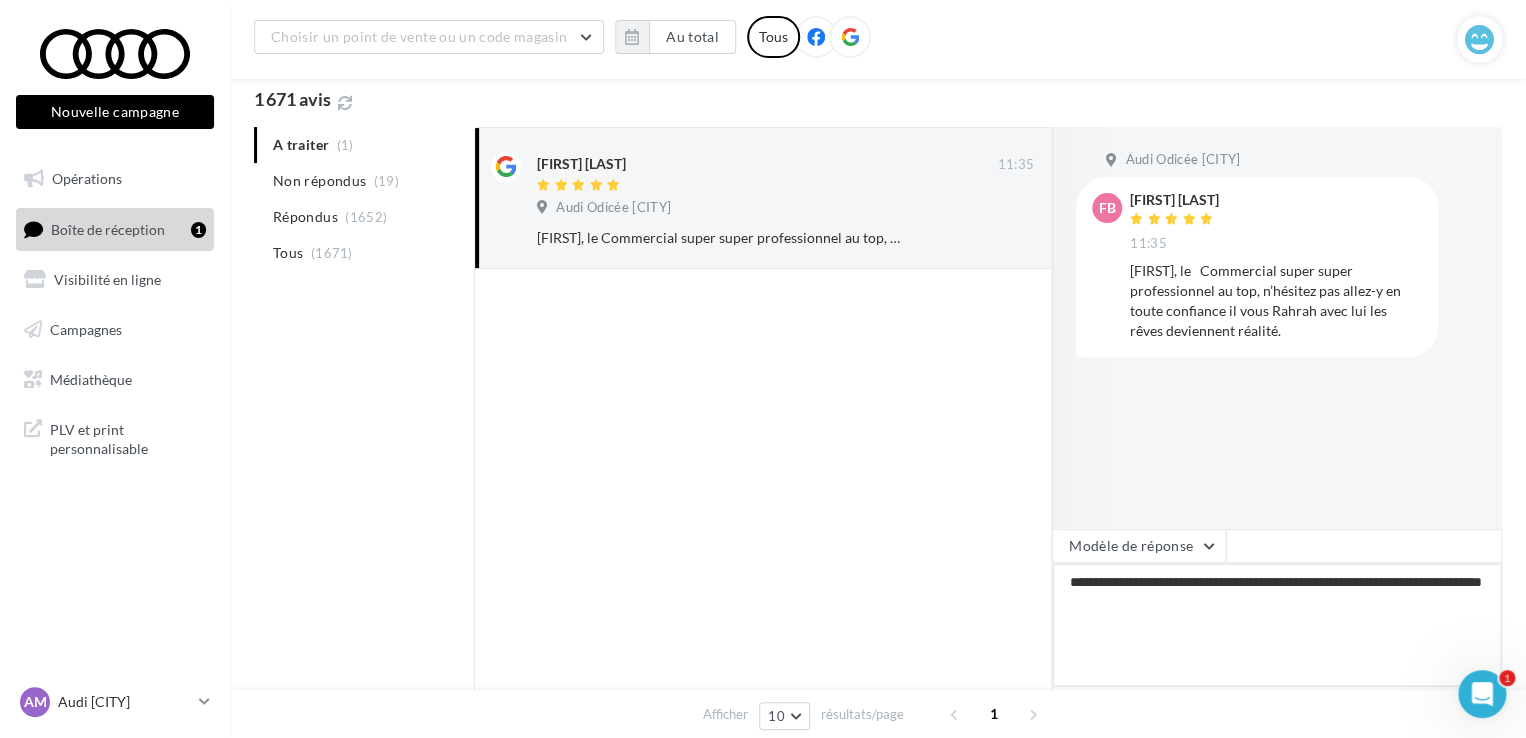 click on "**********" at bounding box center [1277, 625] 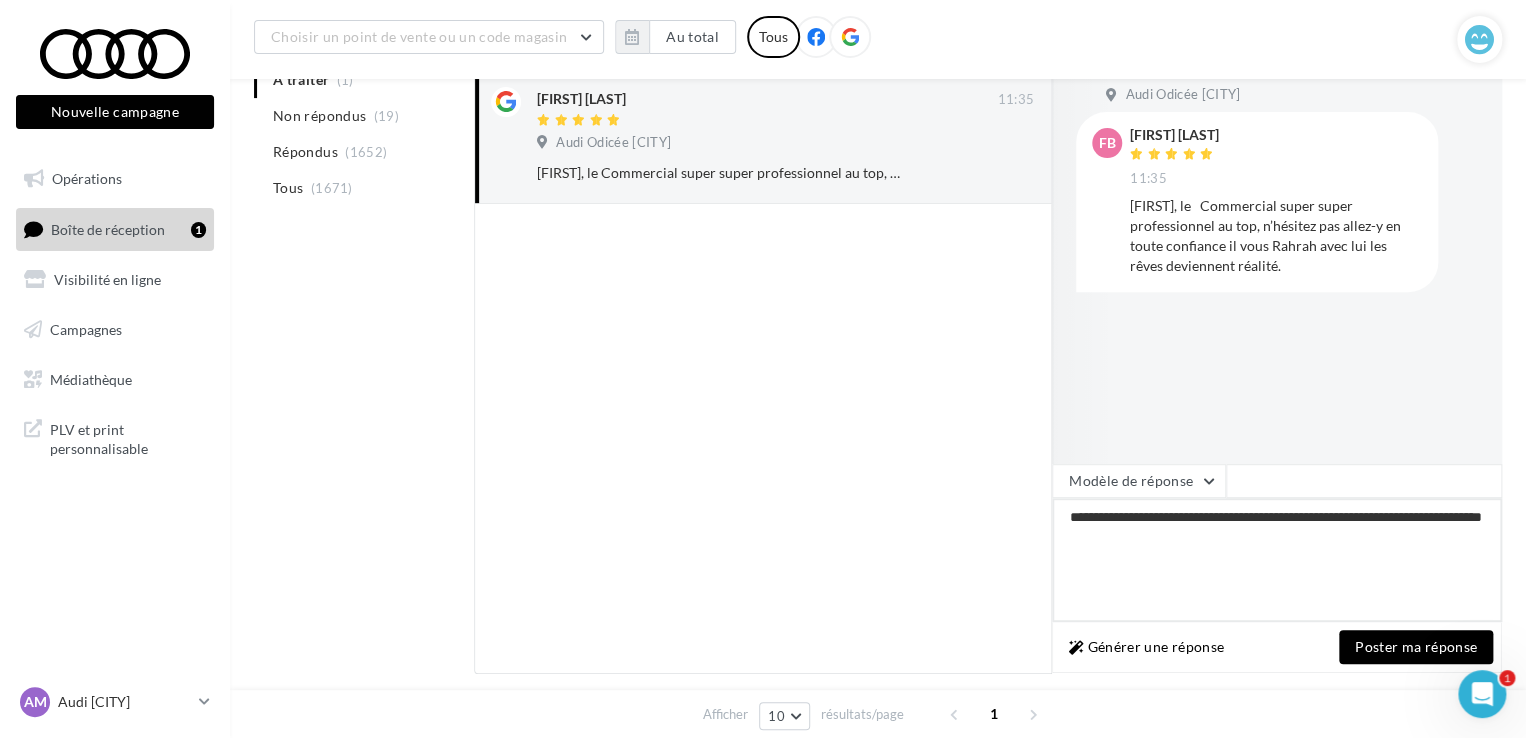 scroll, scrollTop: 300, scrollLeft: 0, axis: vertical 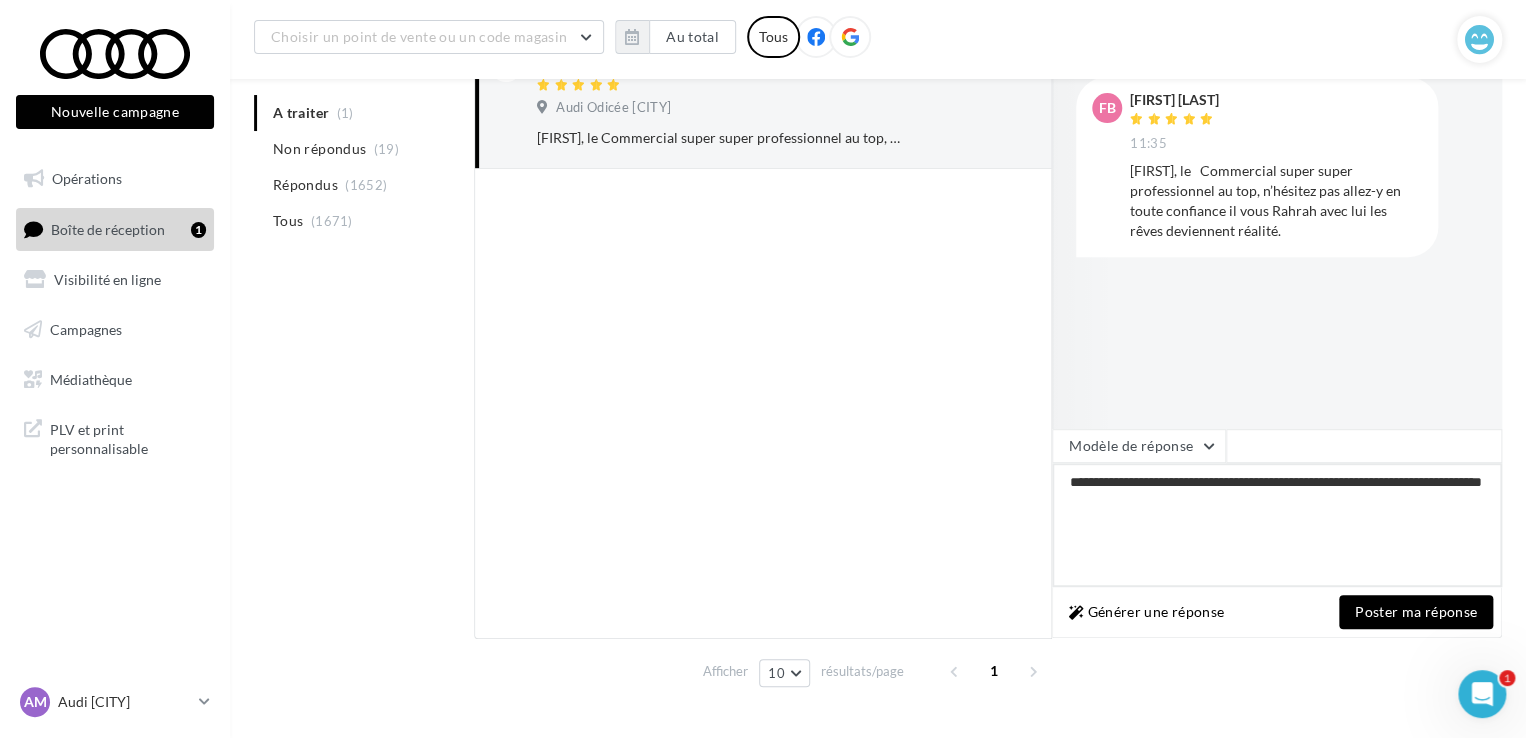 type on "**********" 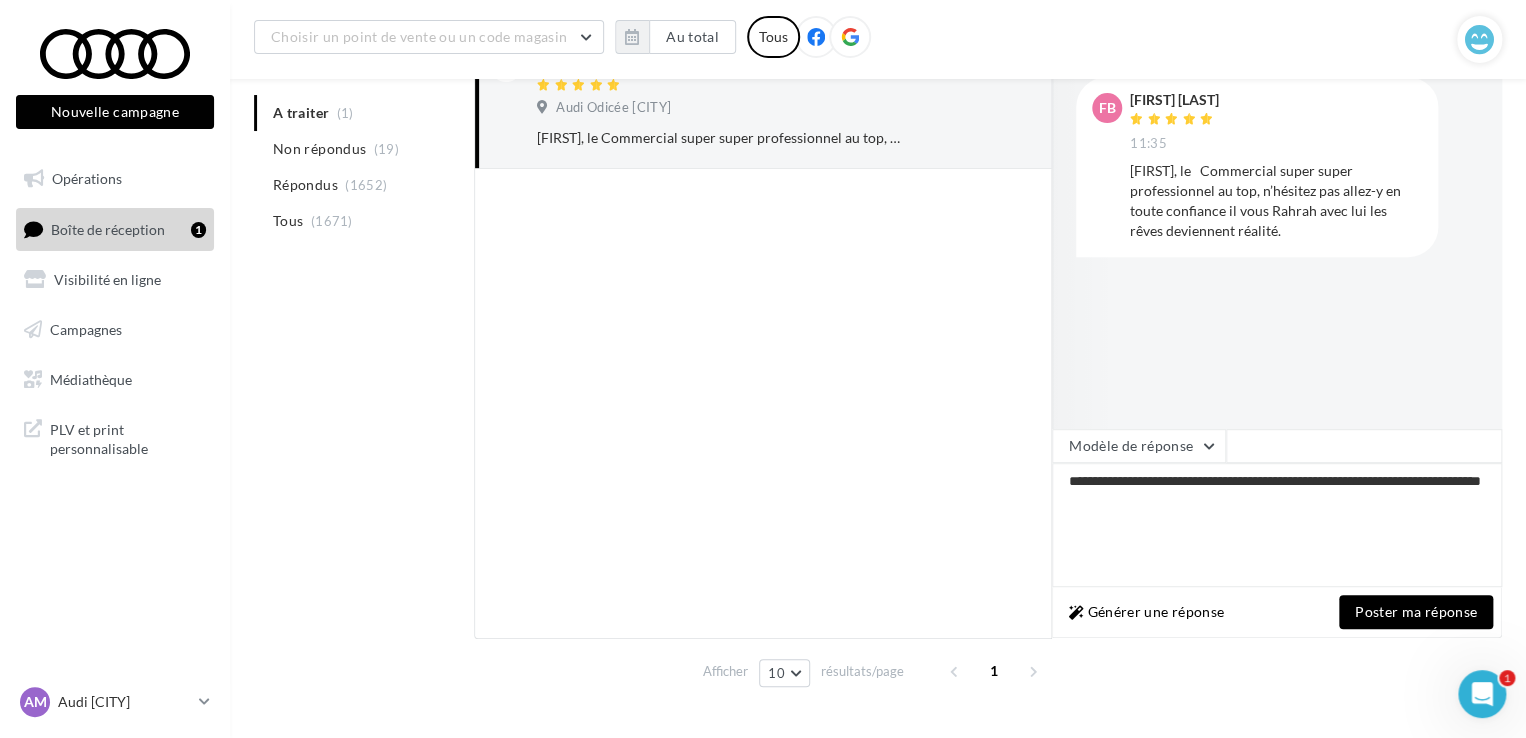click on "Poster ma réponse" at bounding box center [1416, 612] 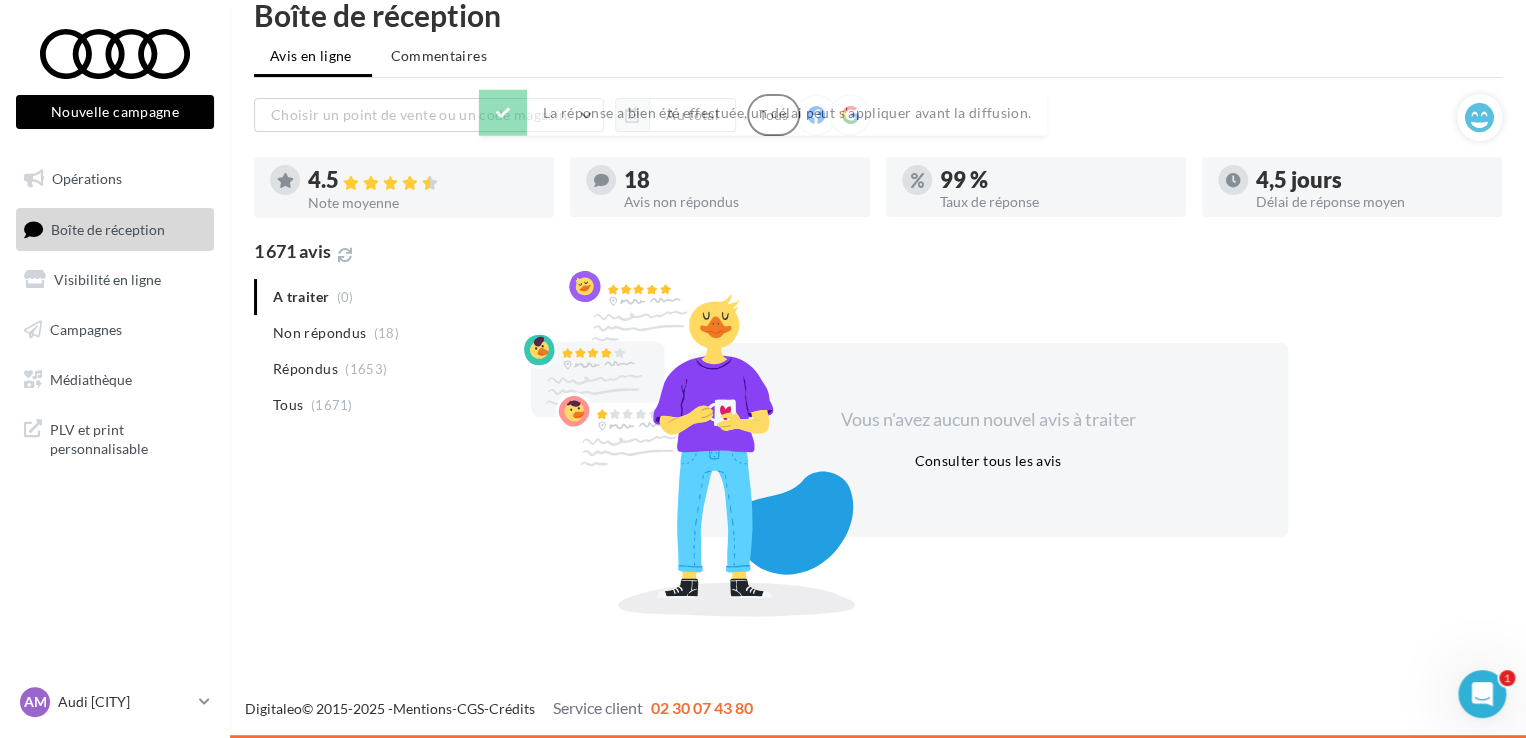 scroll, scrollTop: 32, scrollLeft: 0, axis: vertical 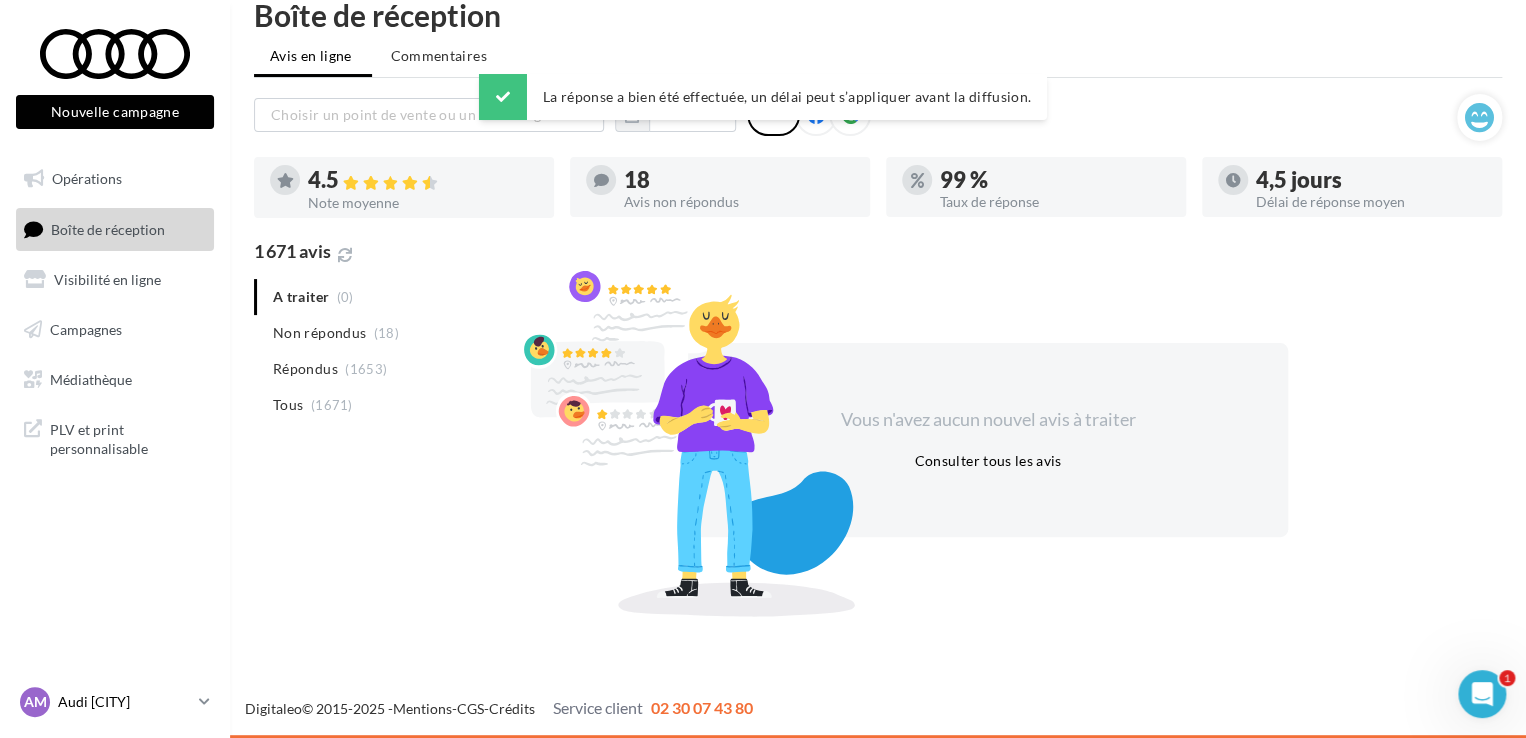click on "Audi [CITY]" at bounding box center [124, 702] 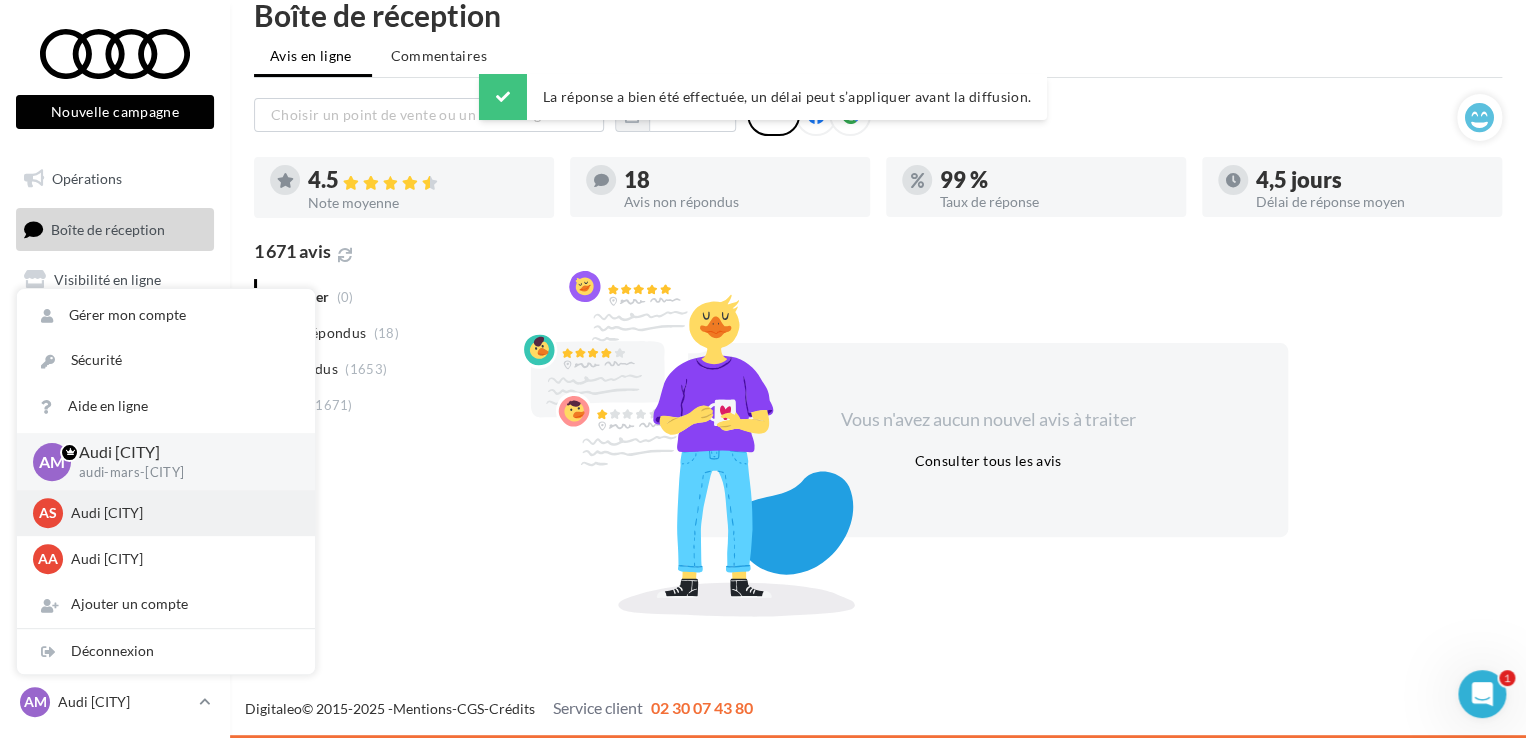 click on "Audi [CITY]" at bounding box center [181, 513] 